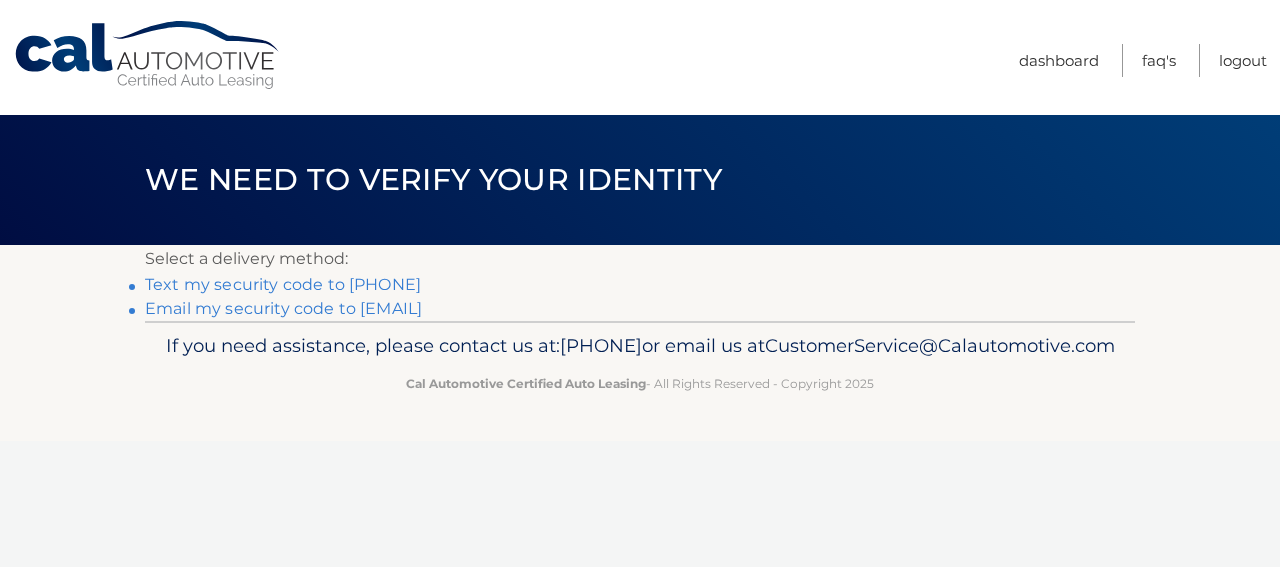 scroll, scrollTop: 0, scrollLeft: 0, axis: both 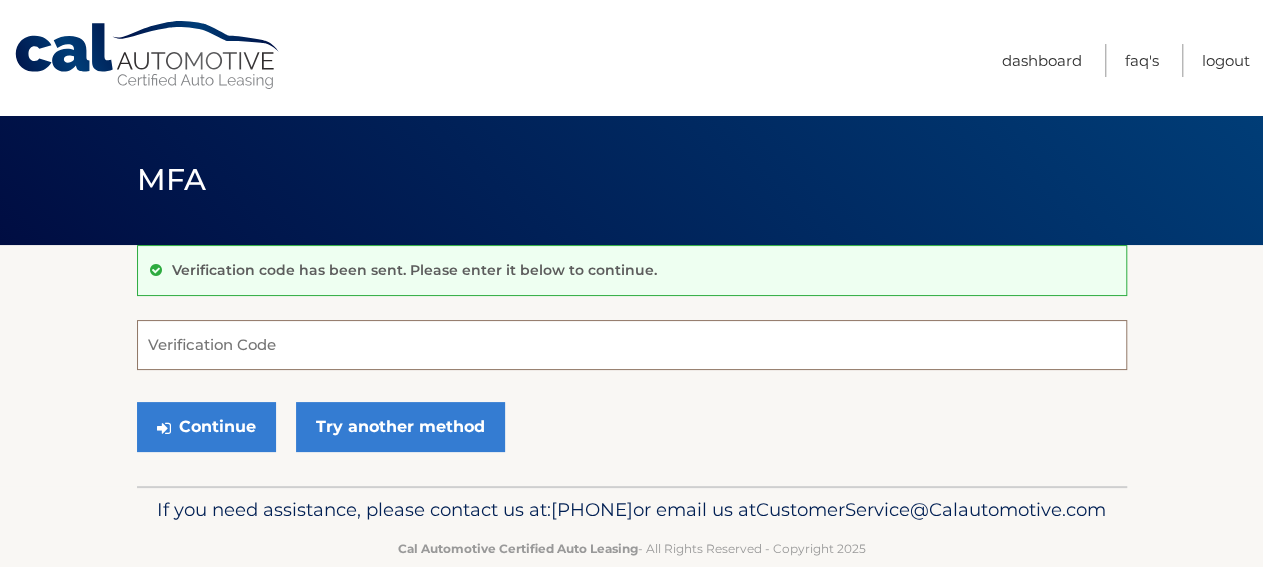 click on "Verification Code" at bounding box center (632, 345) 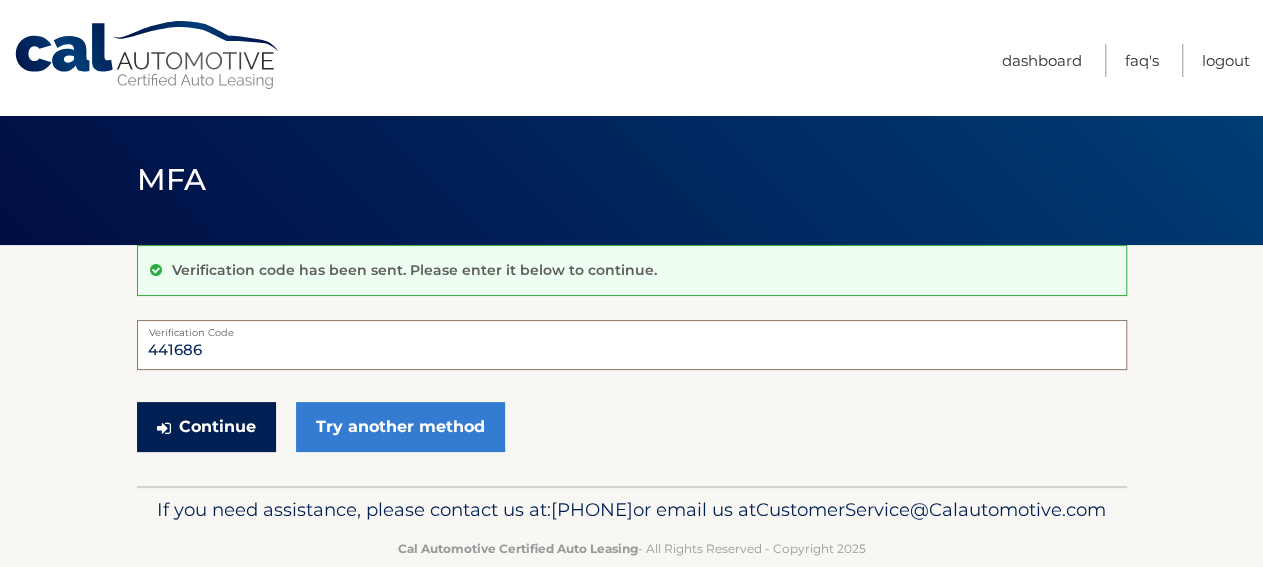 type on "441686" 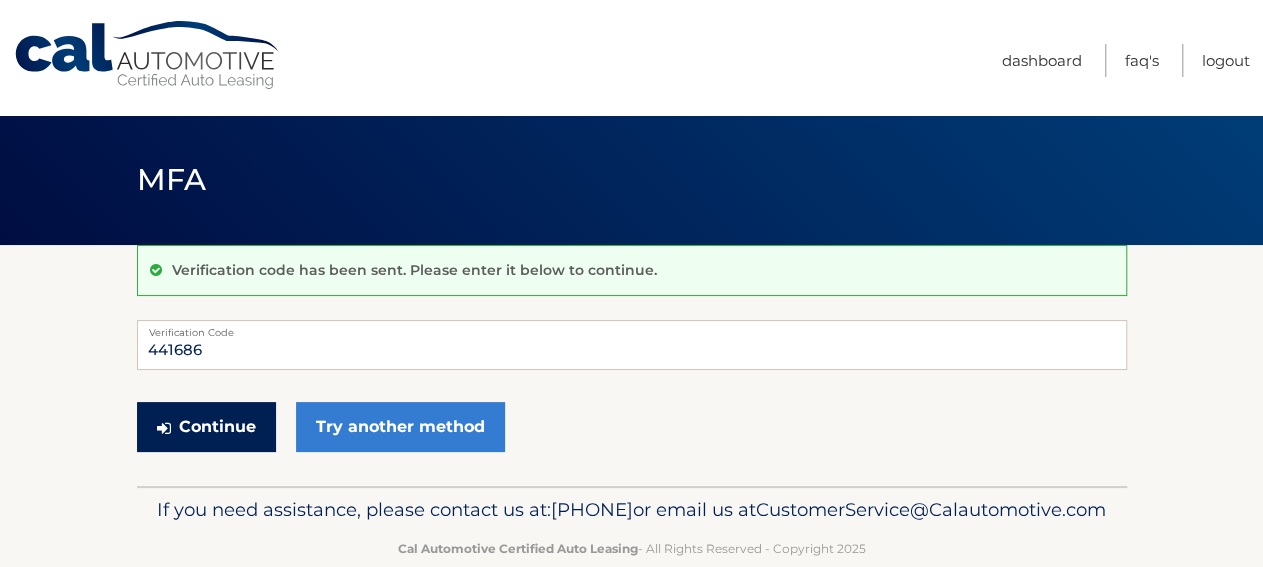 click on "Continue" at bounding box center [206, 427] 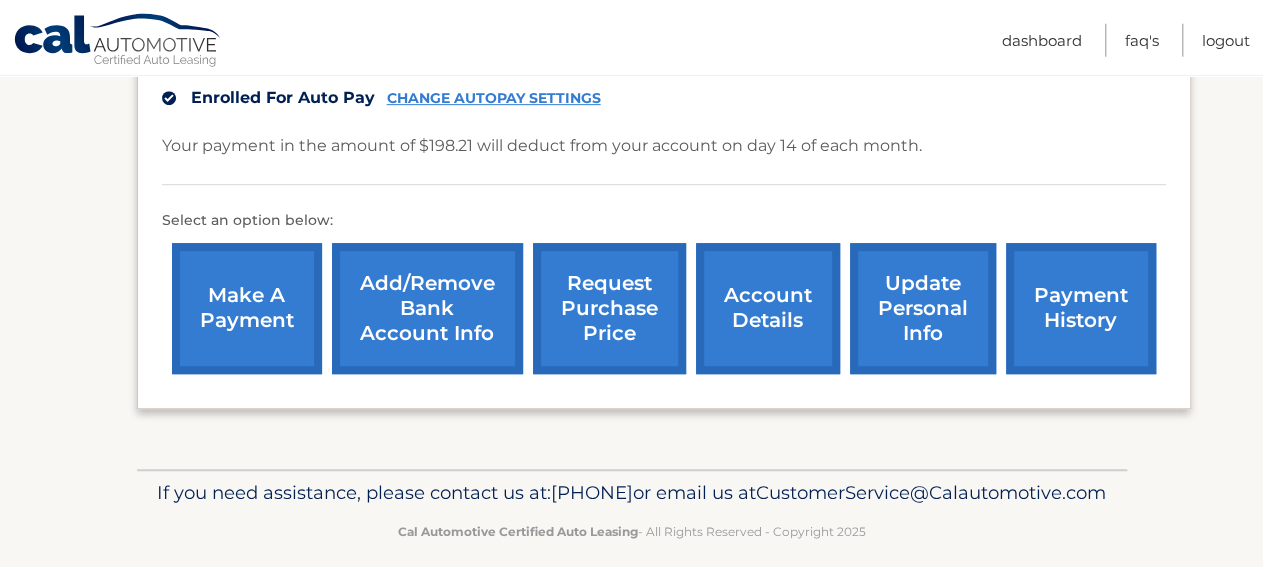 scroll, scrollTop: 520, scrollLeft: 0, axis: vertical 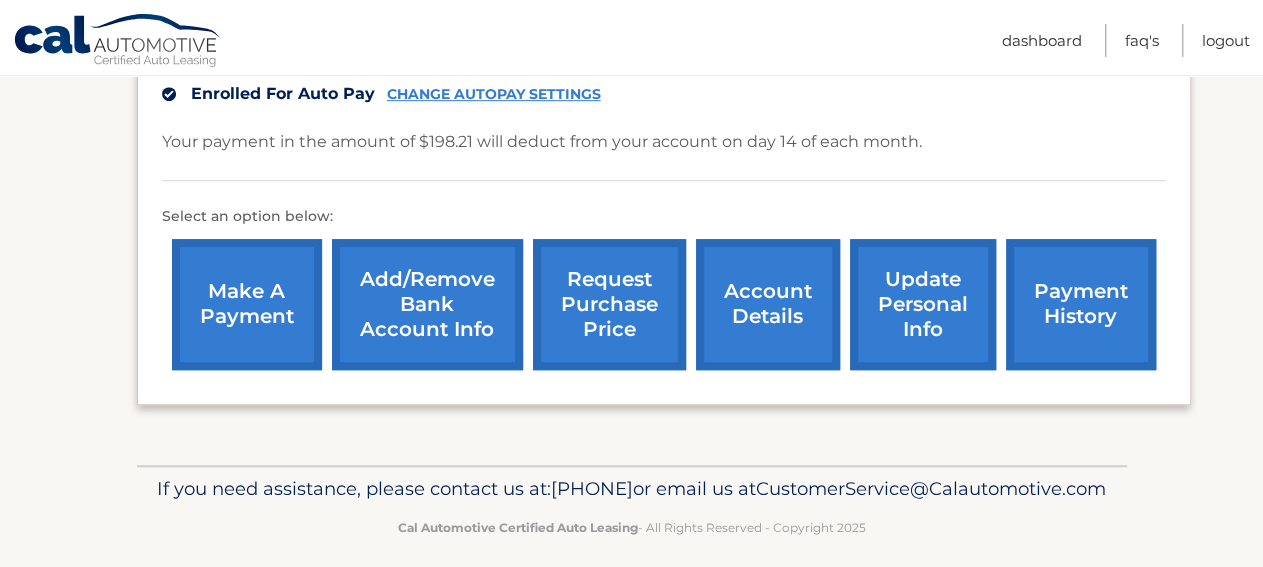 click on "payment history" at bounding box center [1081, 304] 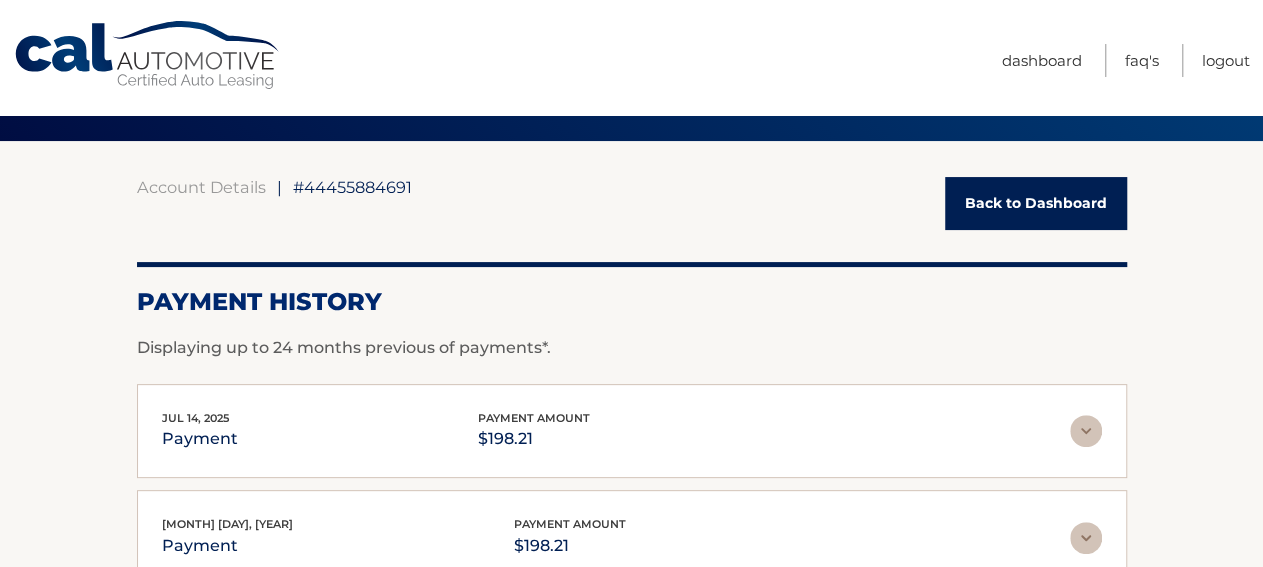 scroll, scrollTop: 0, scrollLeft: 0, axis: both 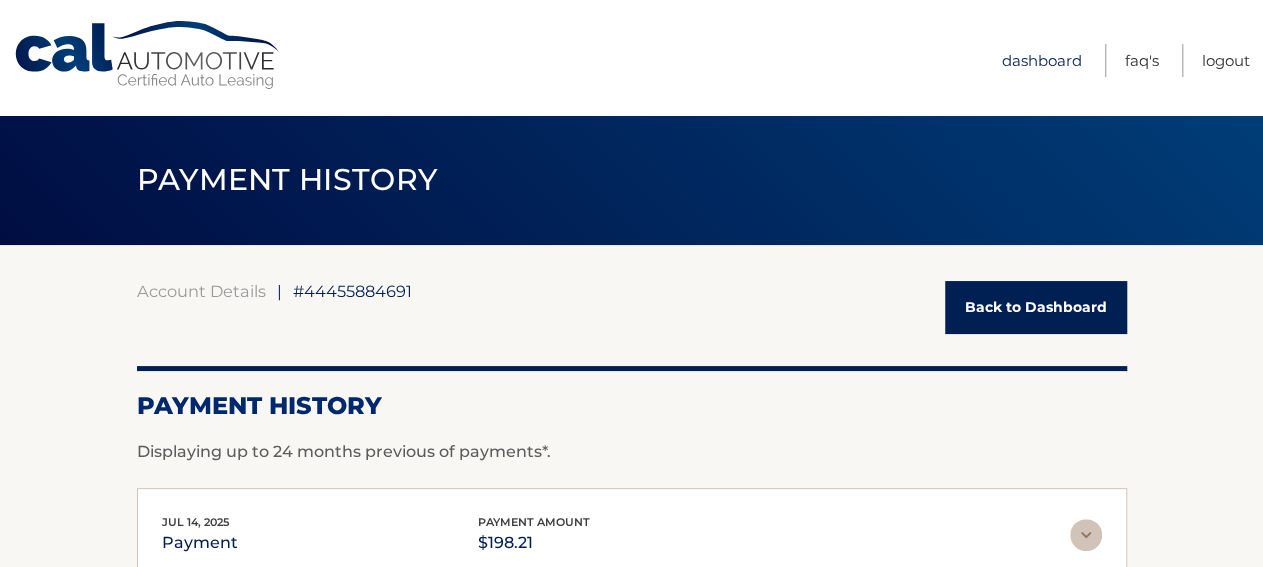 click on "Dashboard" at bounding box center [1042, 60] 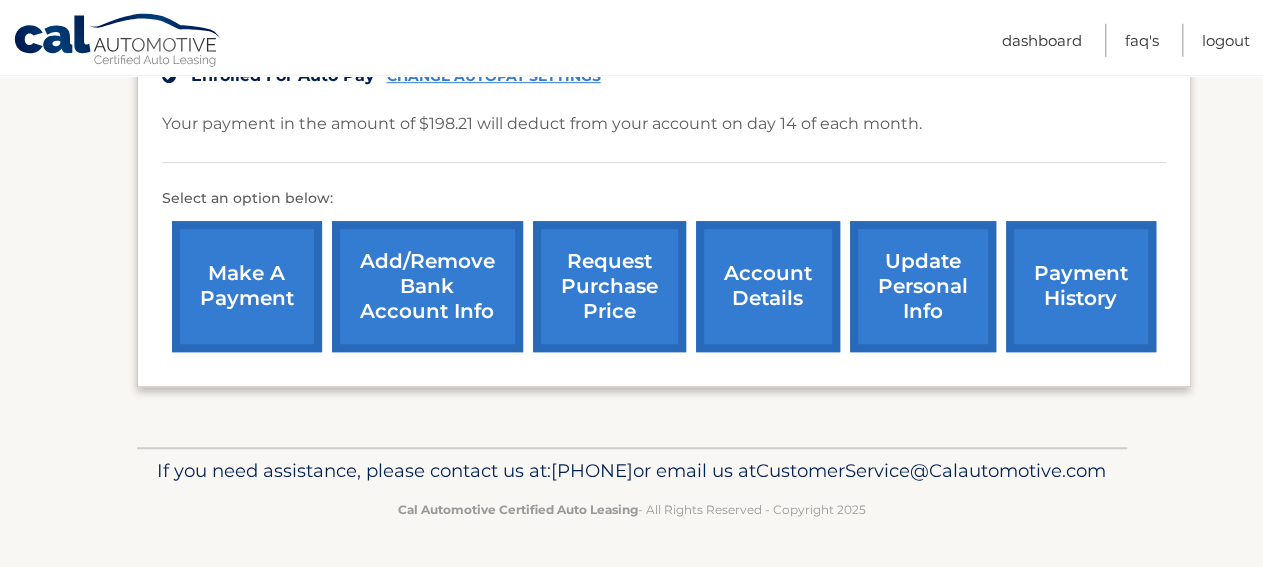 scroll, scrollTop: 617, scrollLeft: 0, axis: vertical 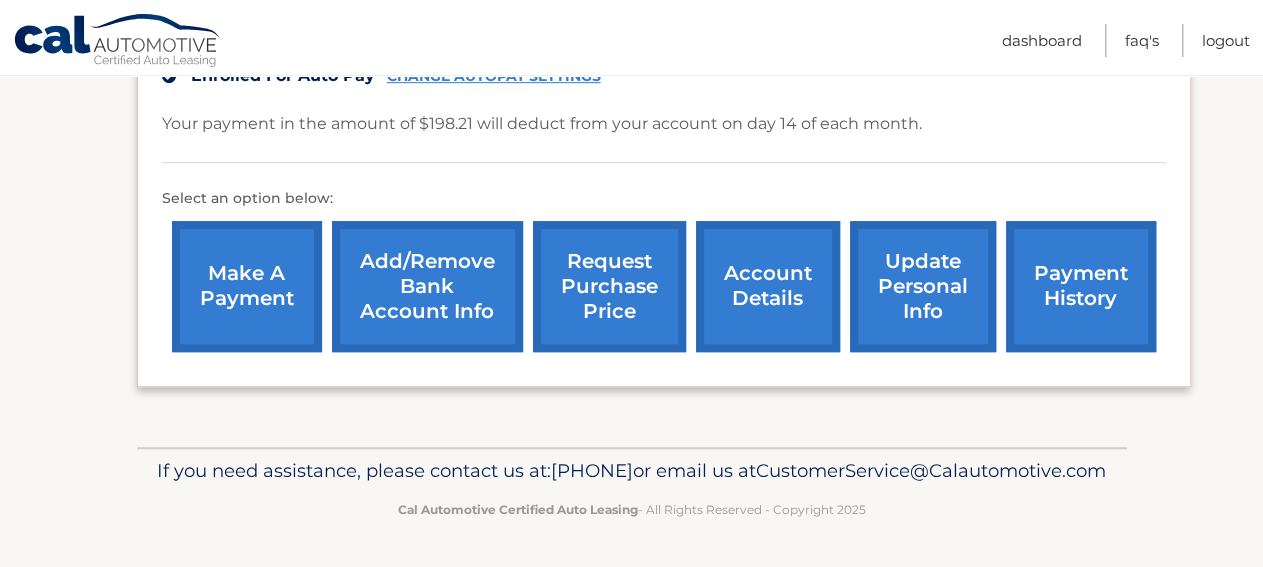 click on "account details" at bounding box center [768, 286] 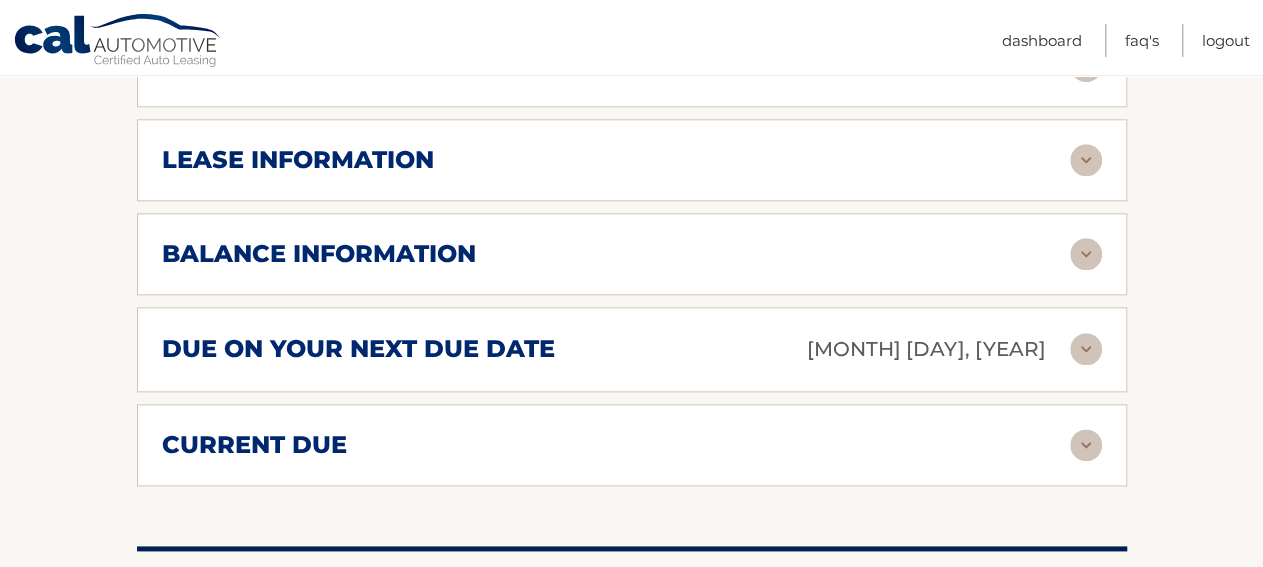 scroll, scrollTop: 936, scrollLeft: 0, axis: vertical 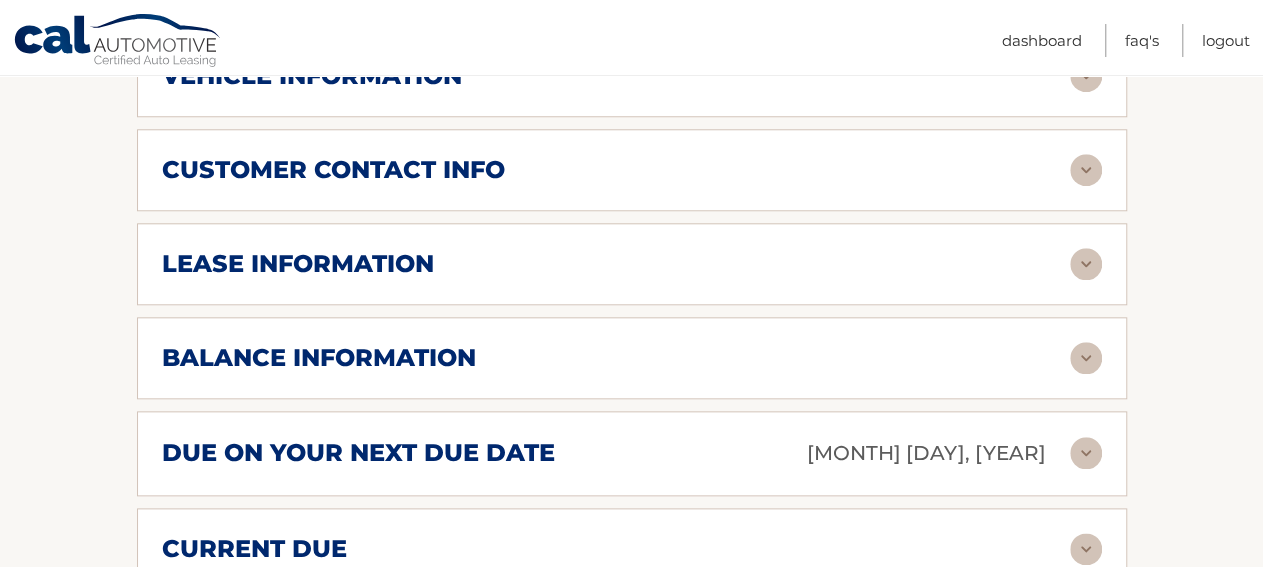 click on "lease information" at bounding box center (298, 264) 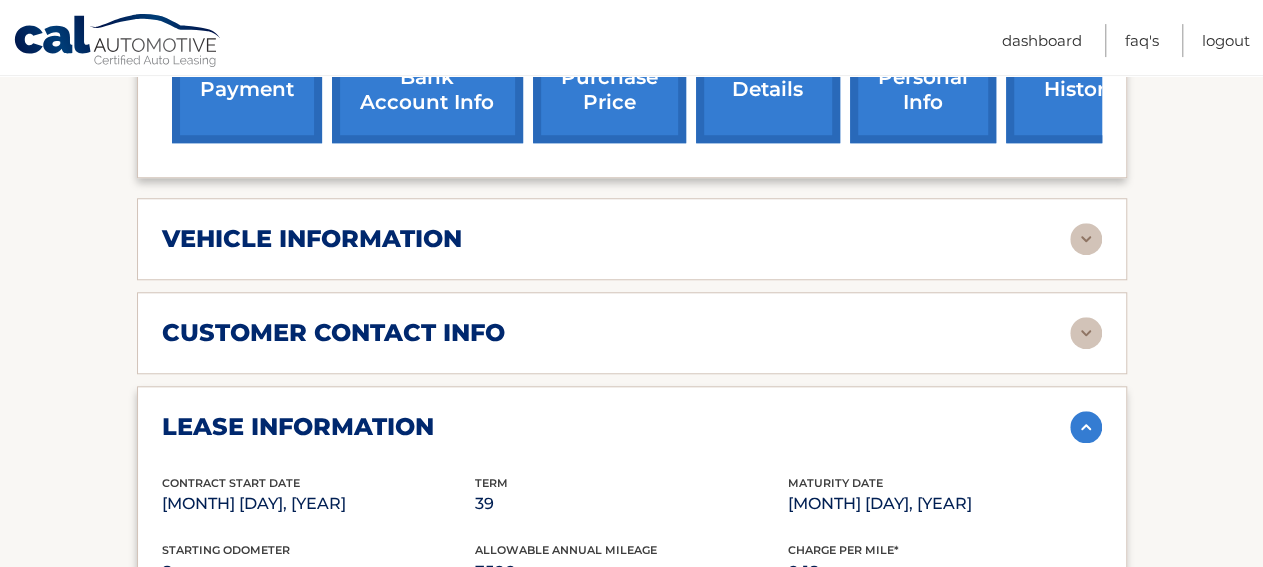scroll, scrollTop: 728, scrollLeft: 0, axis: vertical 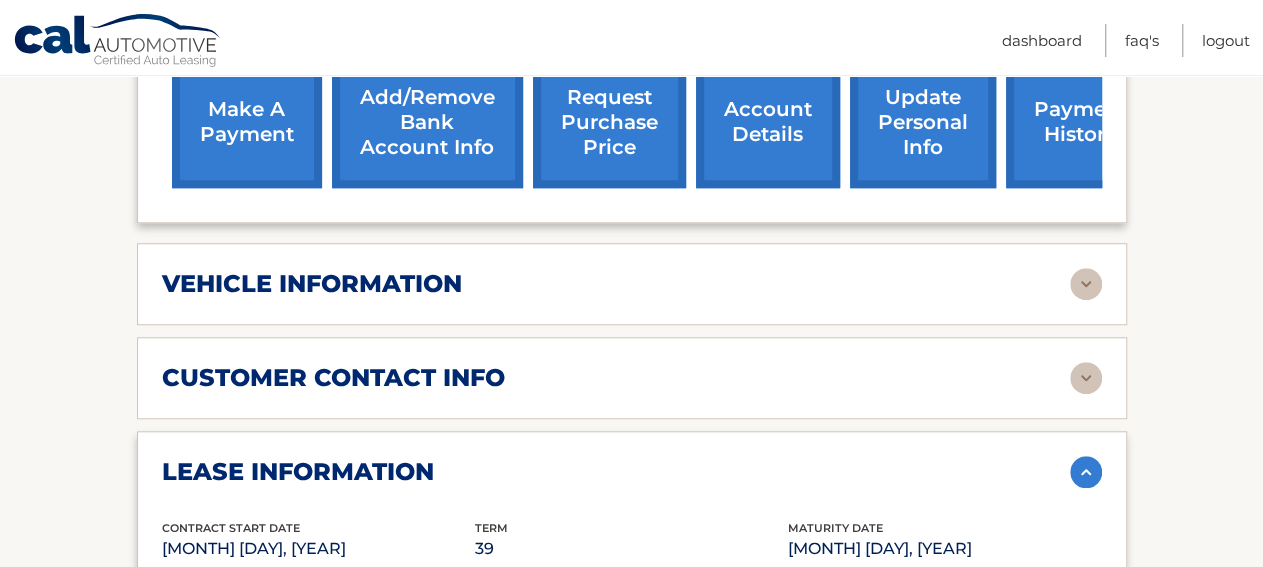 click on "vehicle information" at bounding box center [312, 284] 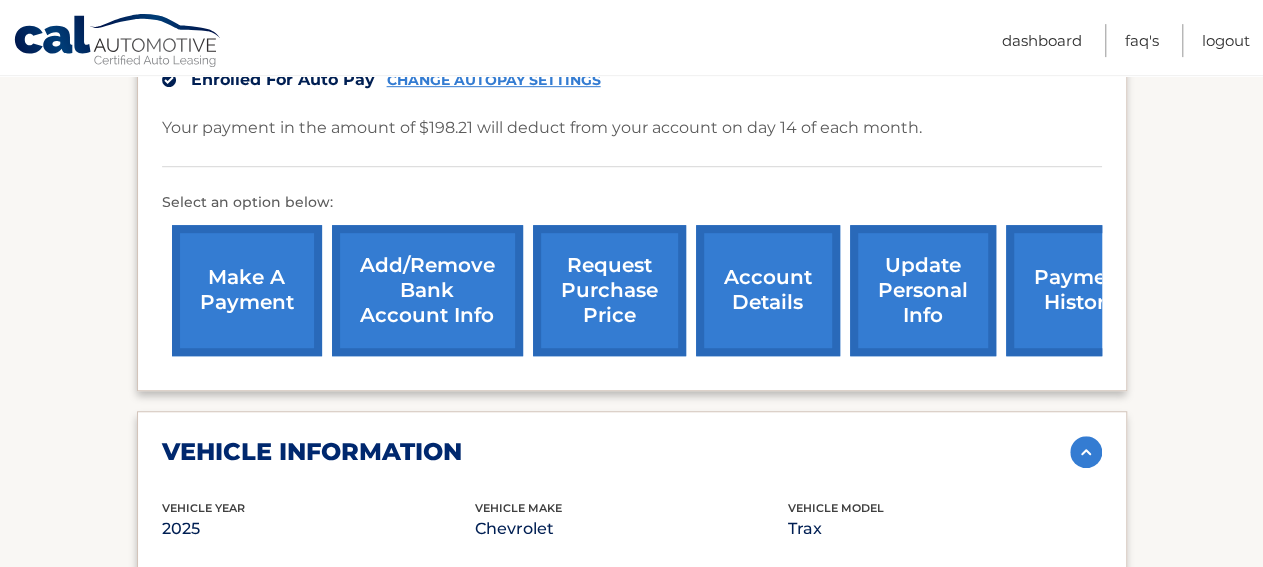 scroll, scrollTop: 520, scrollLeft: 0, axis: vertical 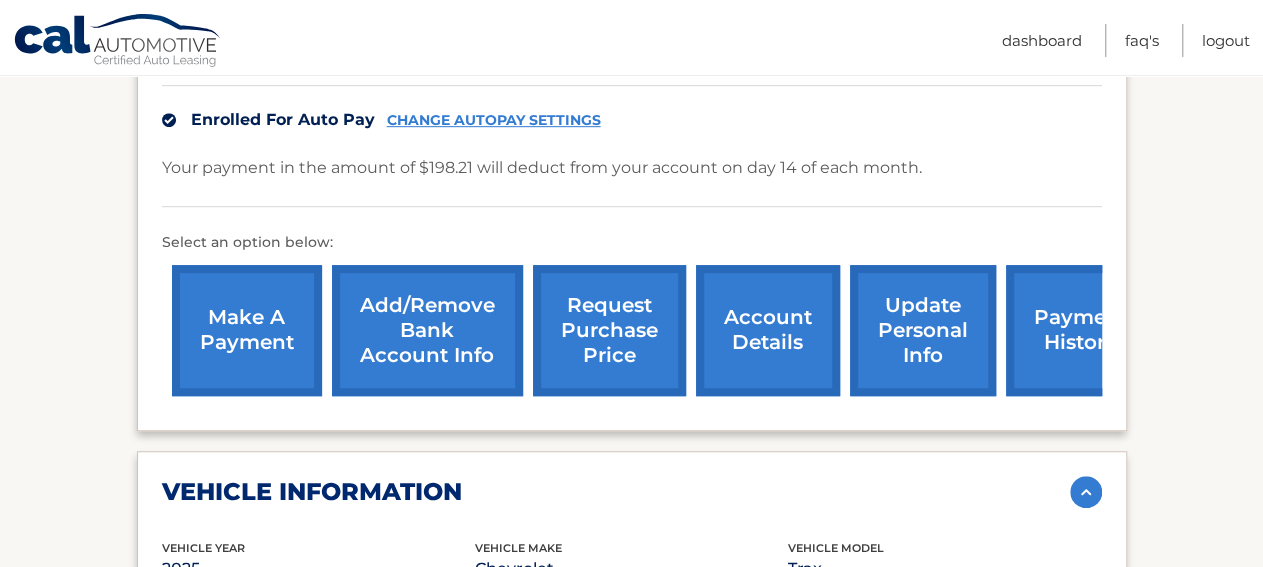 click on "update personal info" at bounding box center [923, 330] 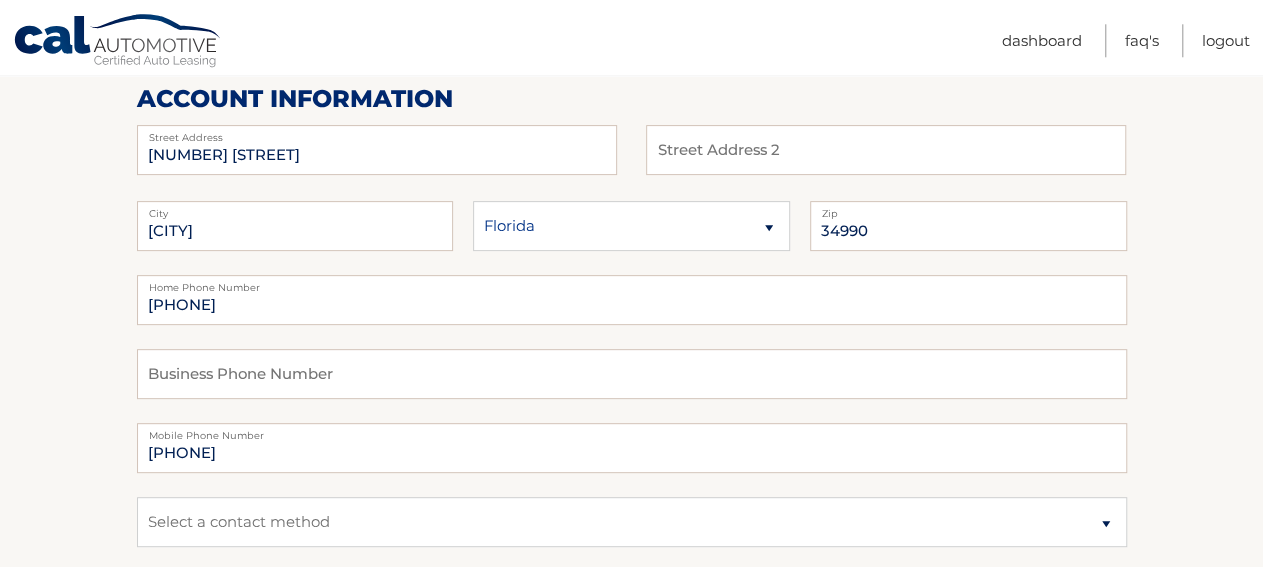 scroll, scrollTop: 312, scrollLeft: 0, axis: vertical 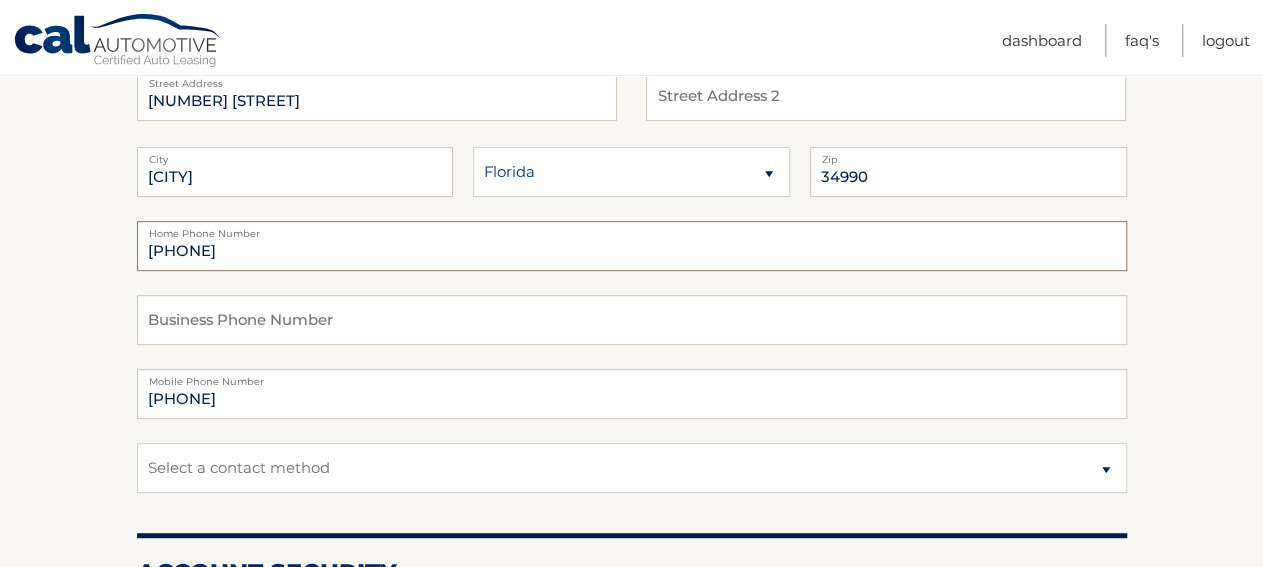 click on "7722235991" at bounding box center [632, 246] 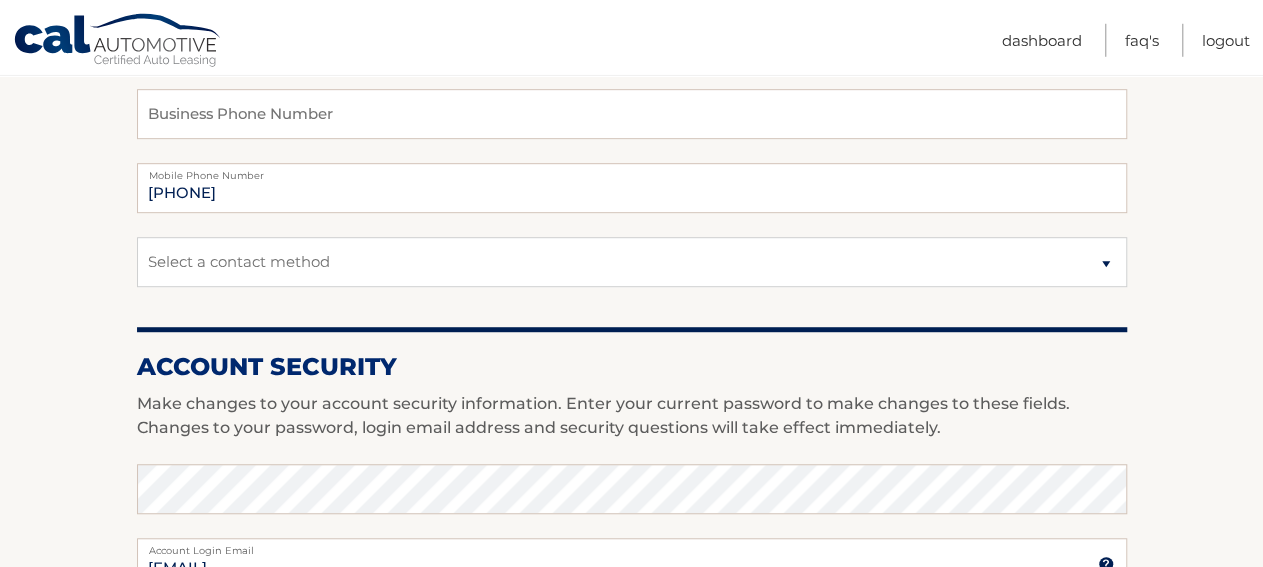 scroll, scrollTop: 520, scrollLeft: 0, axis: vertical 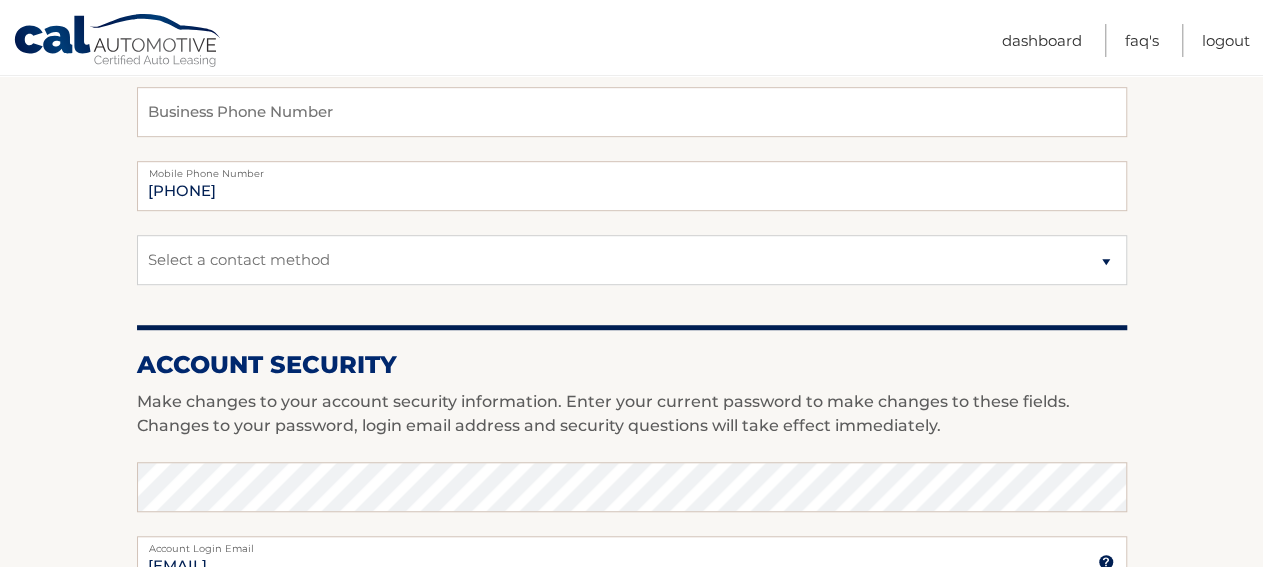 type on "772-286-3792" 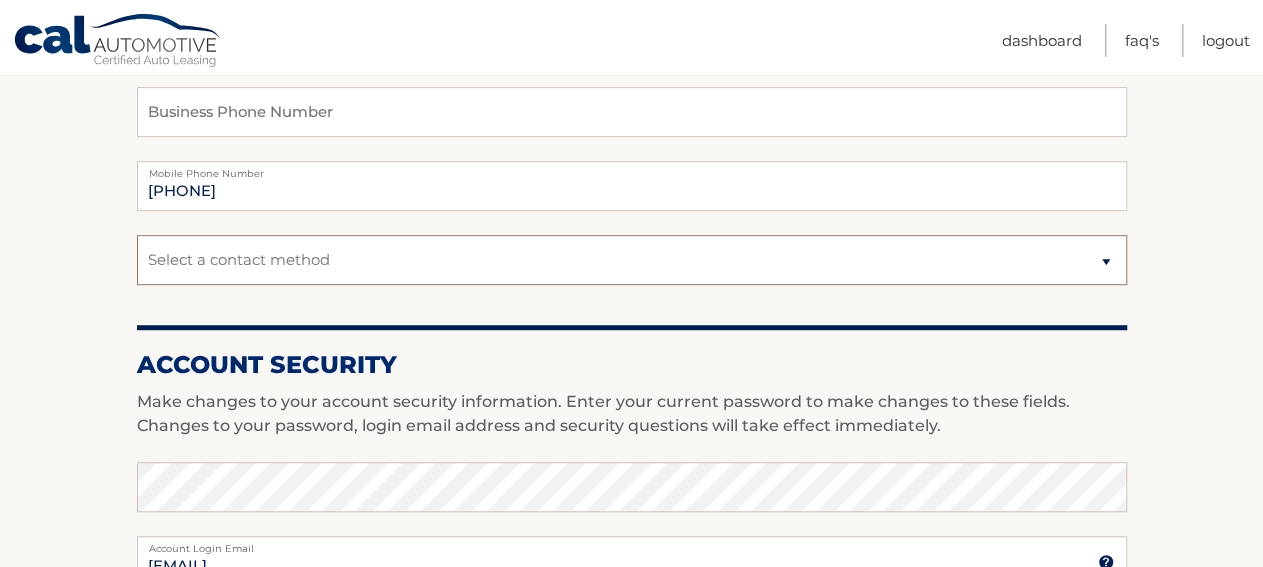 click on "Select a contact method
Mobile
Home" at bounding box center [632, 260] 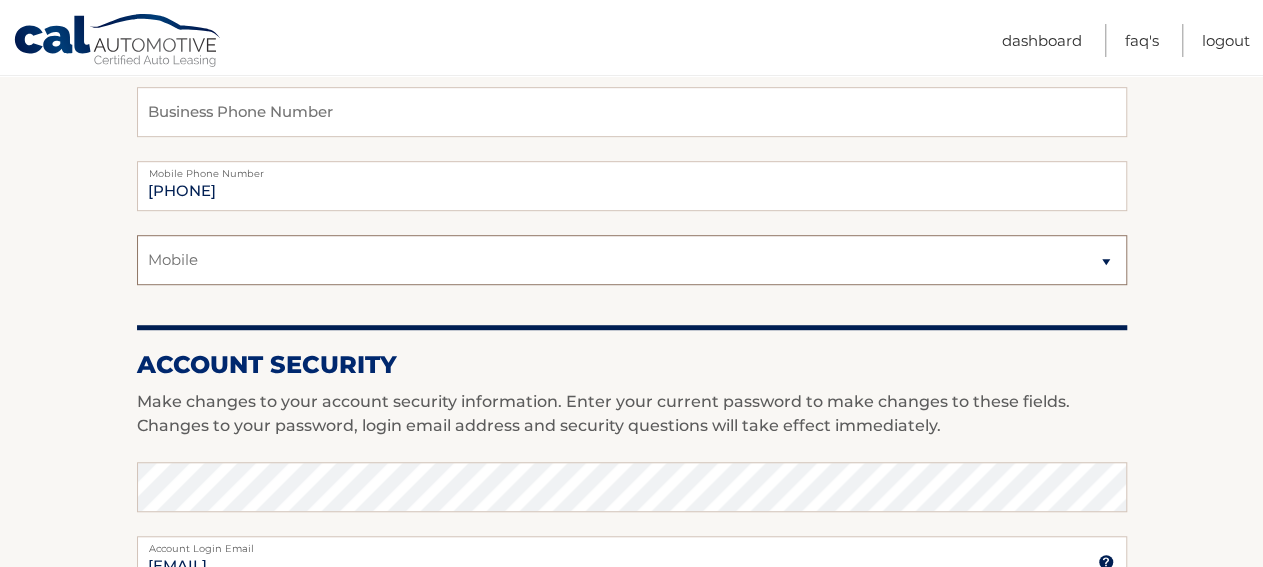 click on "Mobile" at bounding box center (0, 0) 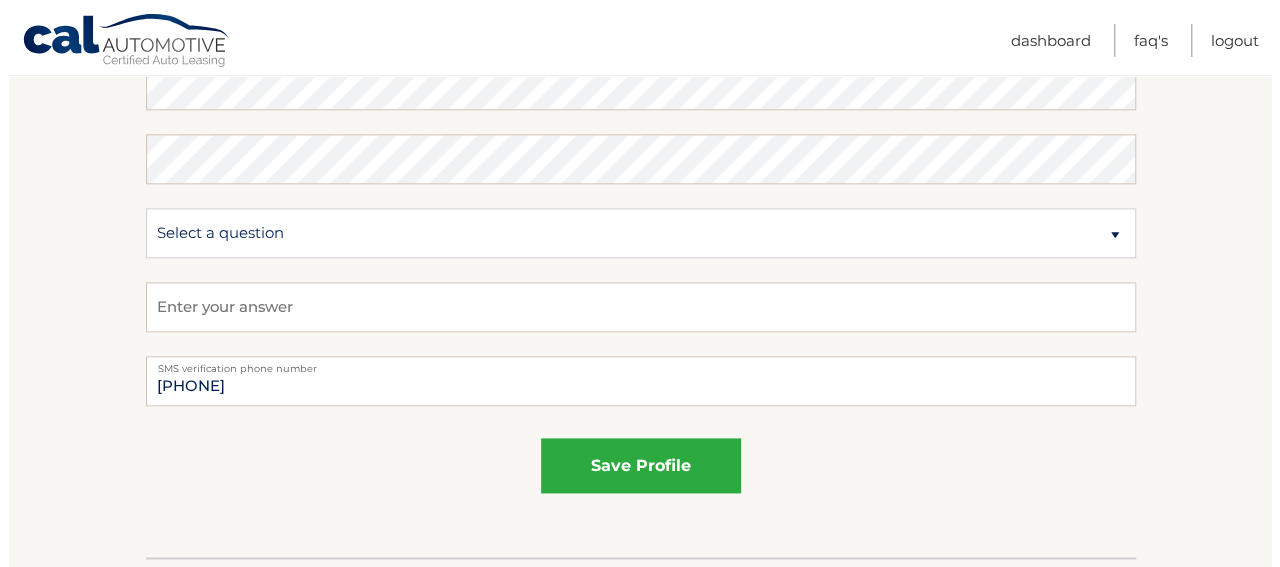 scroll, scrollTop: 1248, scrollLeft: 0, axis: vertical 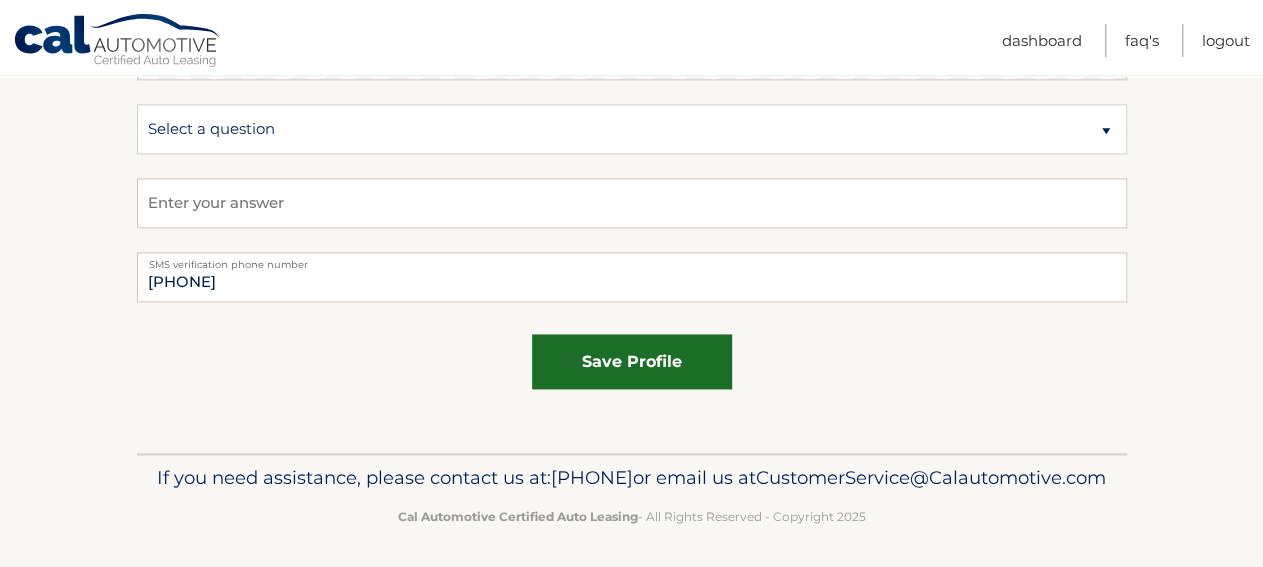 click on "save profile" at bounding box center (632, 361) 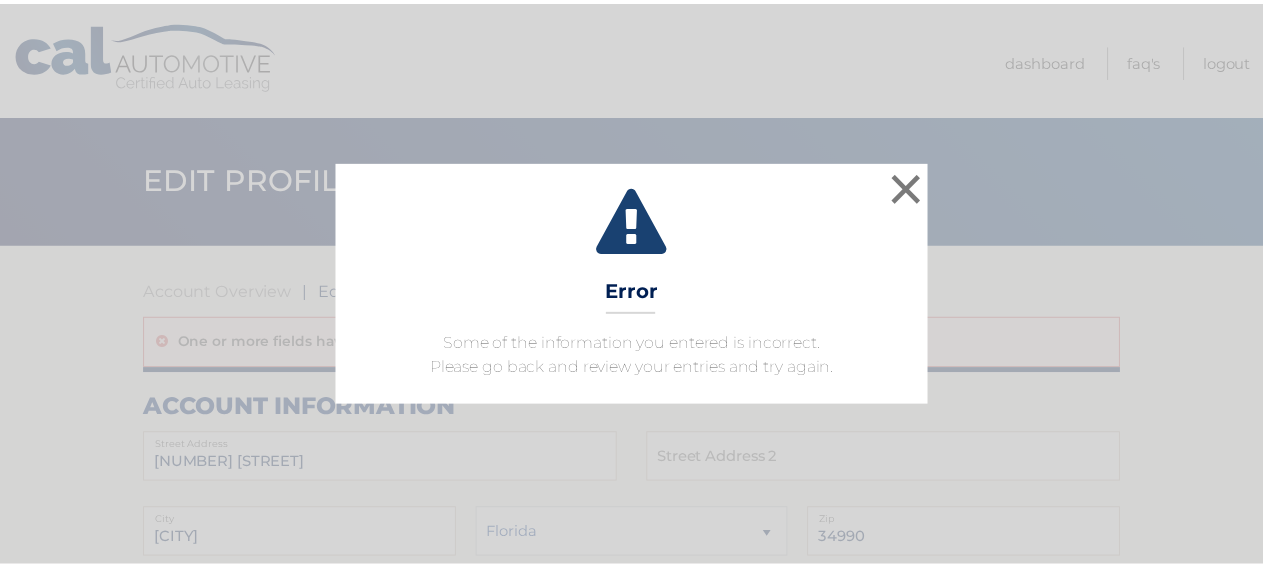 scroll, scrollTop: 0, scrollLeft: 0, axis: both 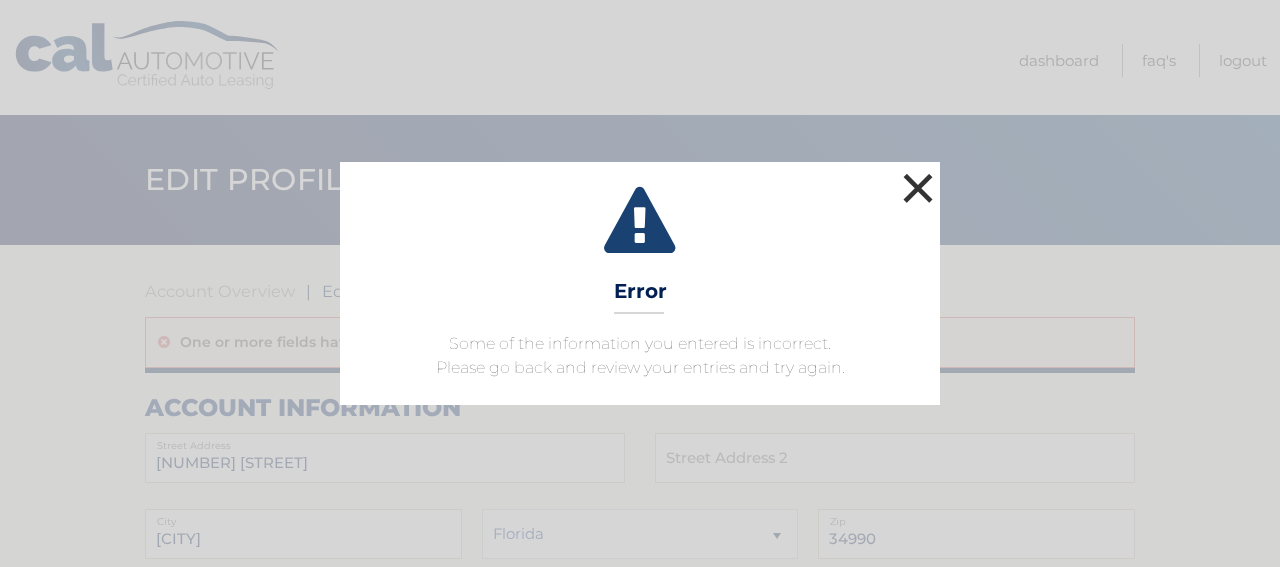 click on "×" at bounding box center [918, 188] 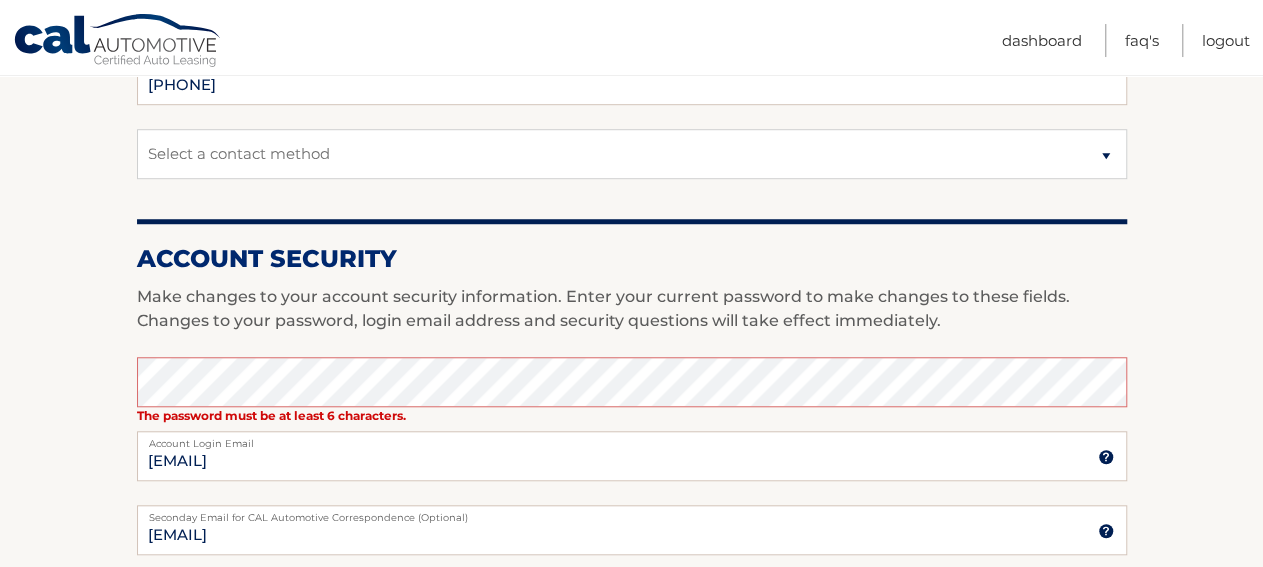 scroll, scrollTop: 728, scrollLeft: 0, axis: vertical 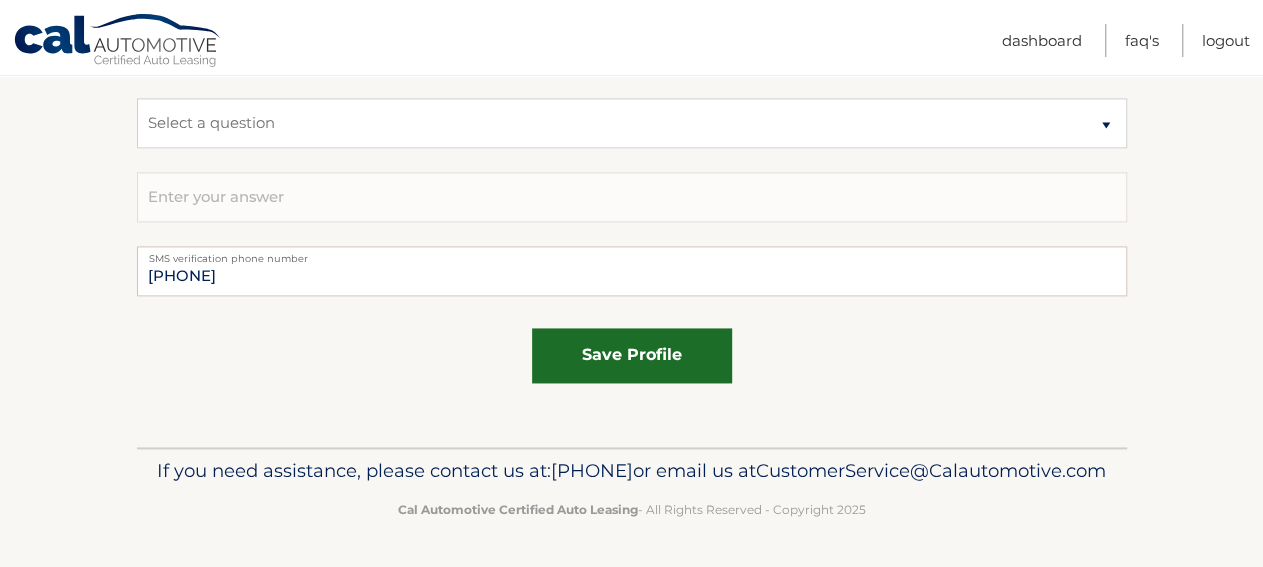 click on "save profile" at bounding box center (632, 355) 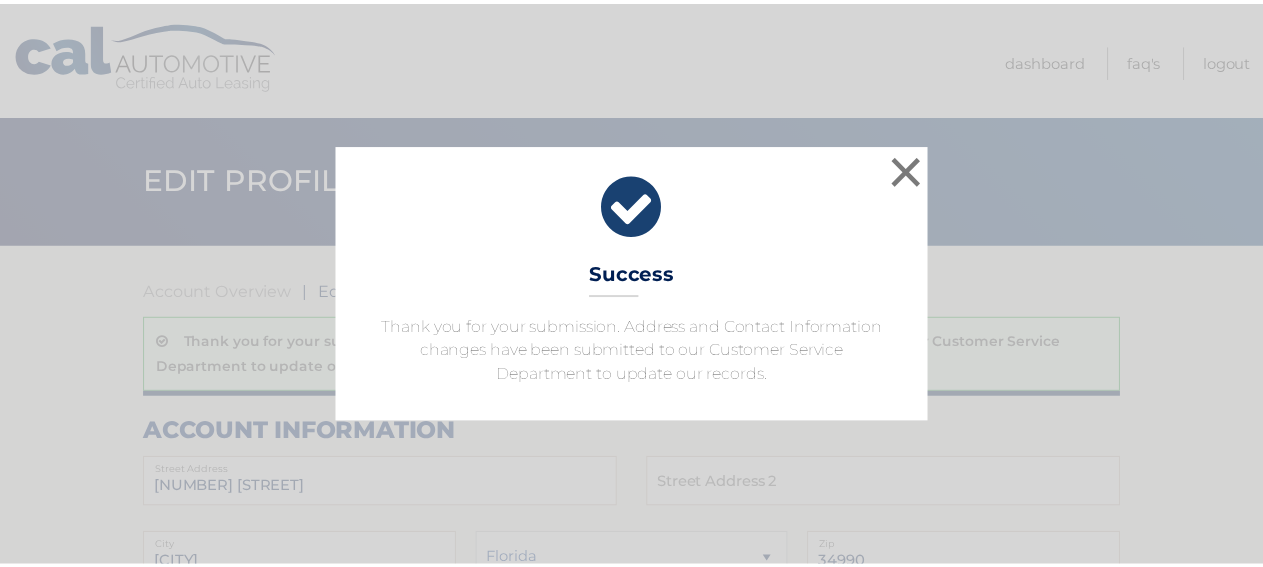 scroll, scrollTop: 0, scrollLeft: 0, axis: both 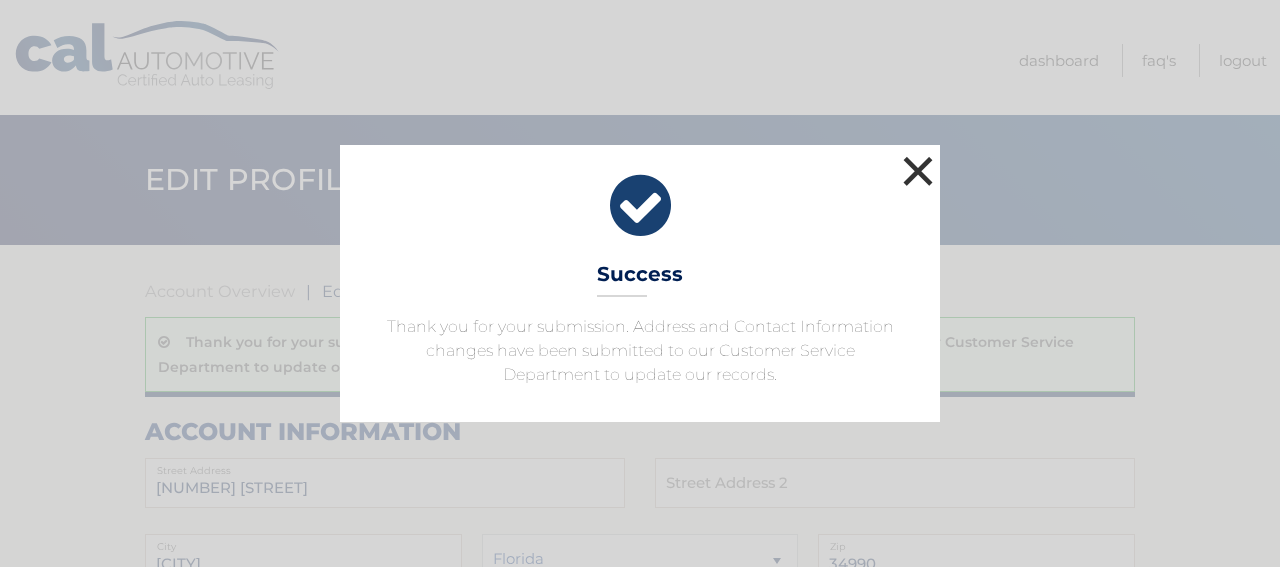 click on "×" at bounding box center (918, 171) 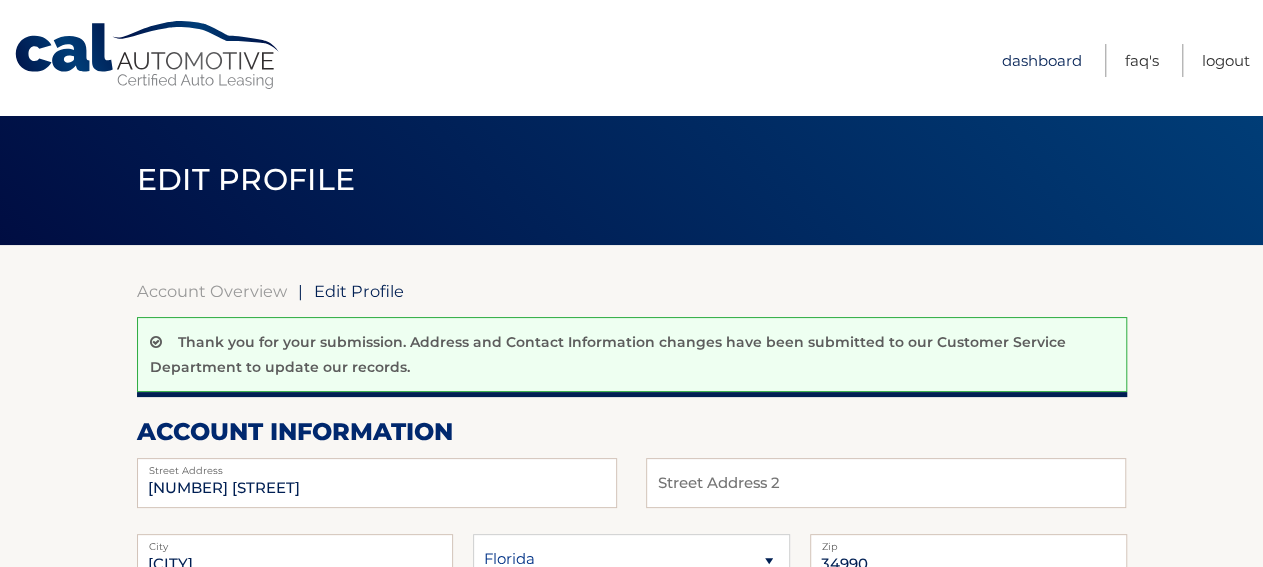 click on "Dashboard" at bounding box center (1042, 60) 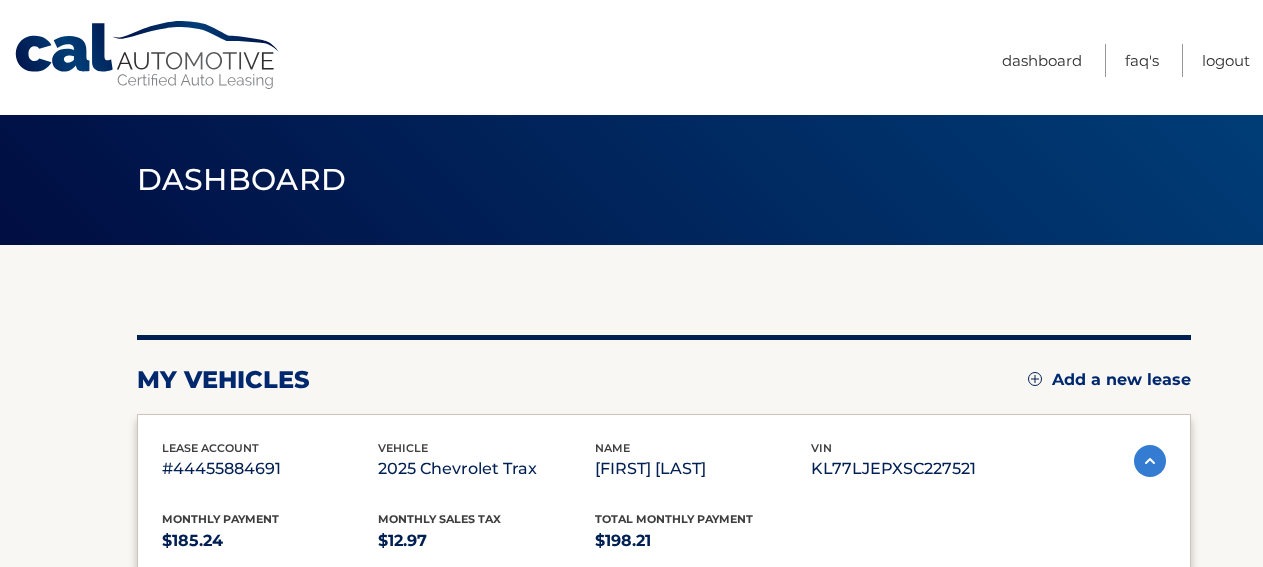 scroll, scrollTop: 0, scrollLeft: 0, axis: both 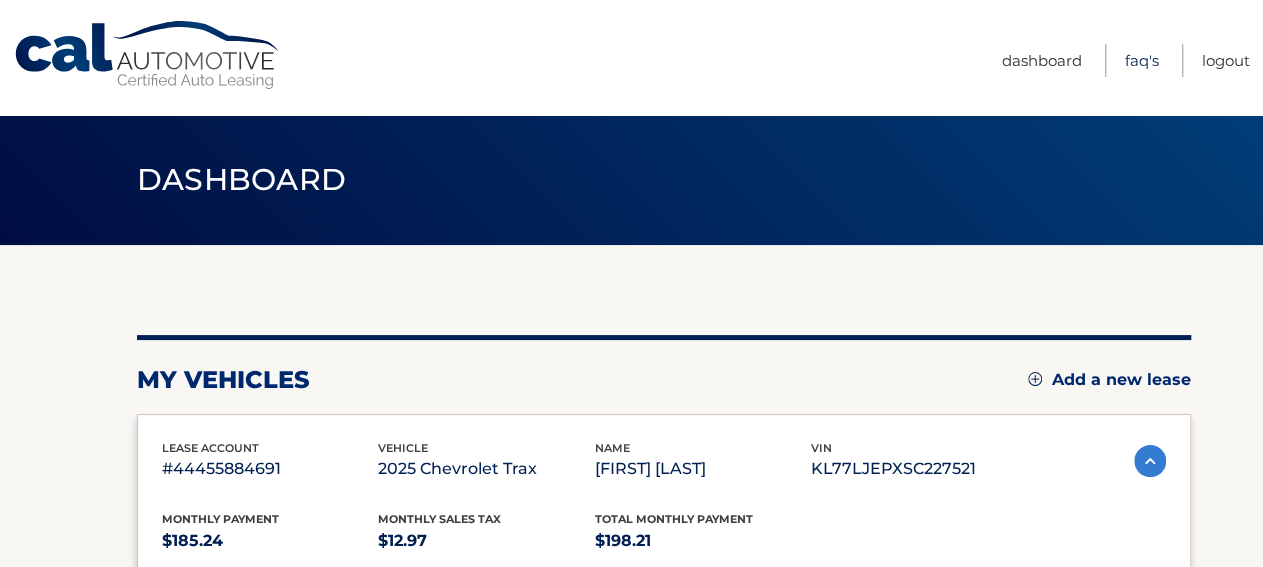 click on "FAQ's" at bounding box center (1142, 60) 